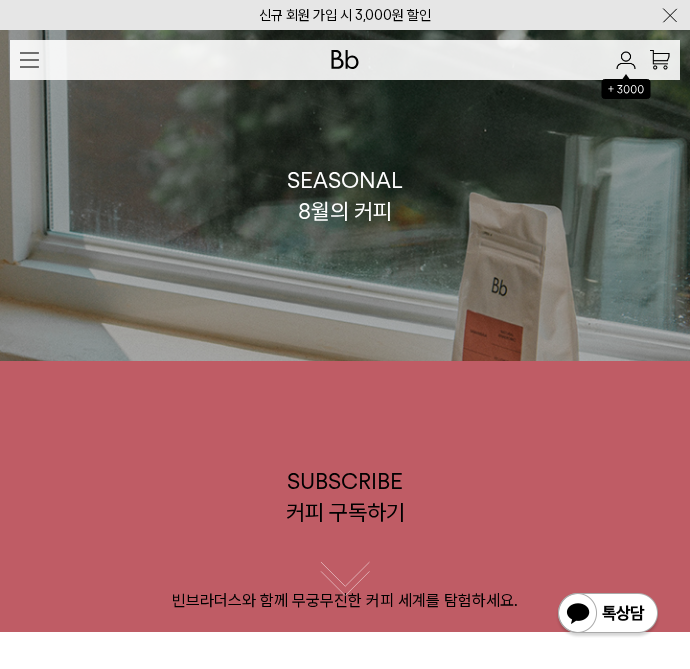 scroll, scrollTop: 0, scrollLeft: 0, axis: both 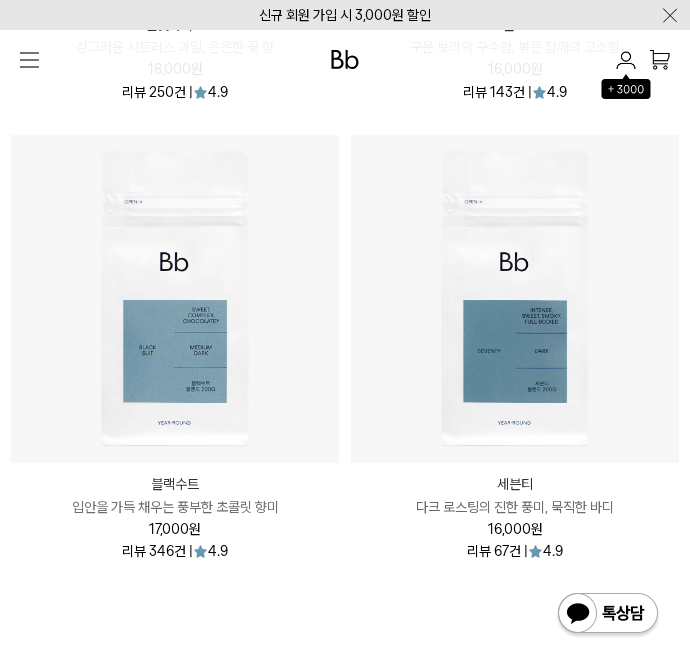 click at bounding box center (515, 299) 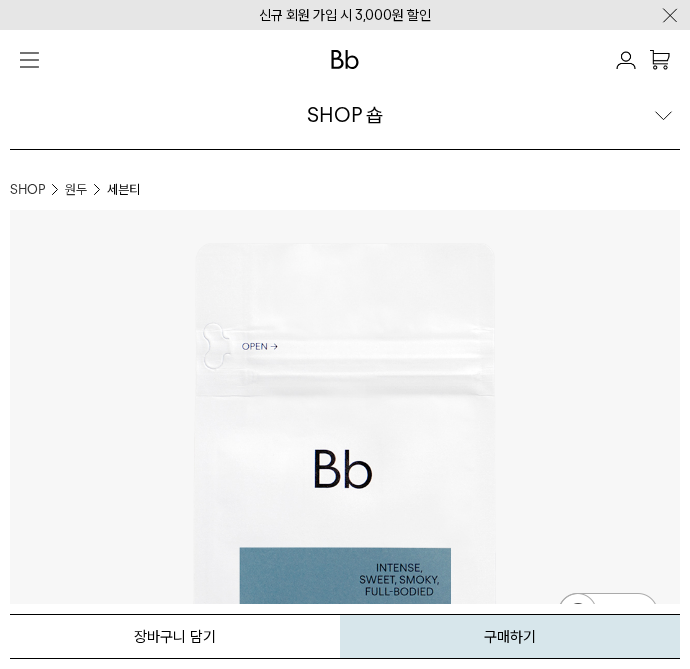 scroll, scrollTop: 0, scrollLeft: 0, axis: both 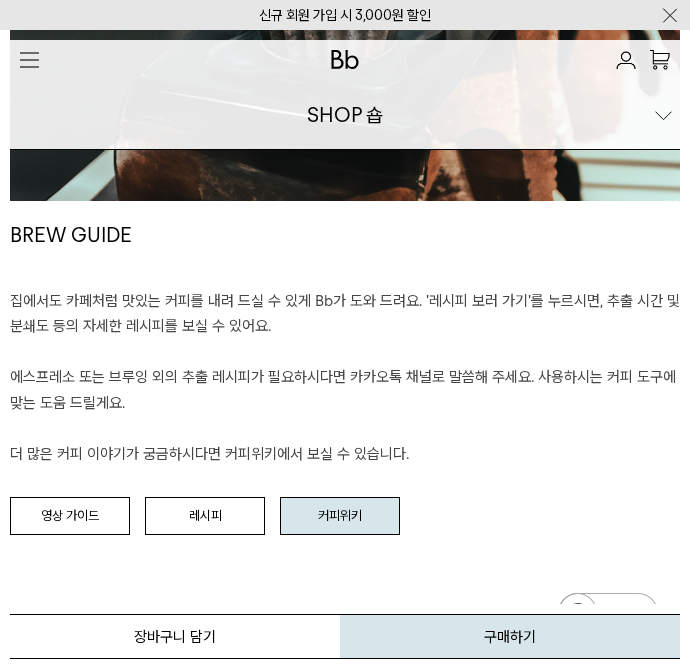 click on "커피위키" at bounding box center (340, 516) 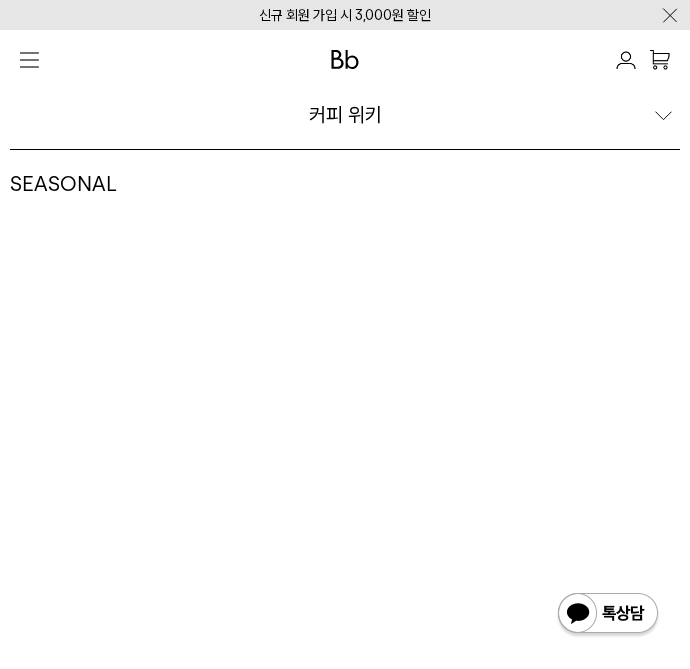 scroll, scrollTop: 0, scrollLeft: 0, axis: both 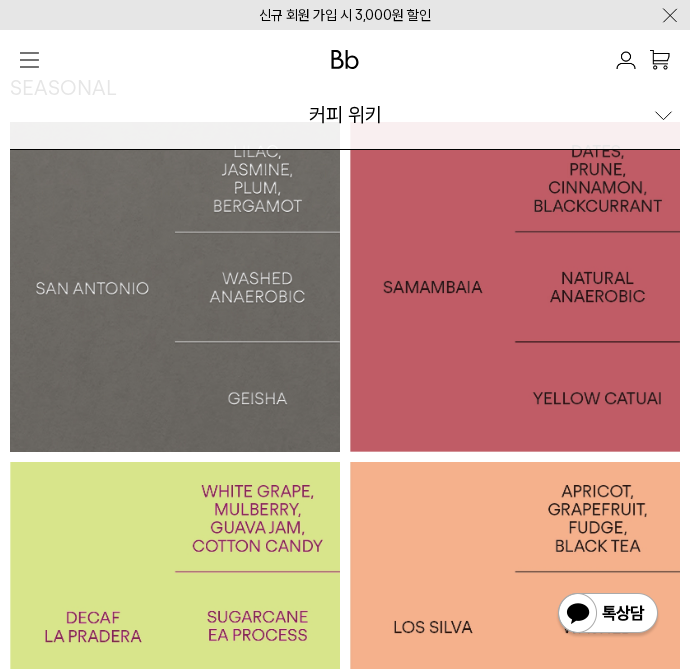 click at bounding box center [515, 287] 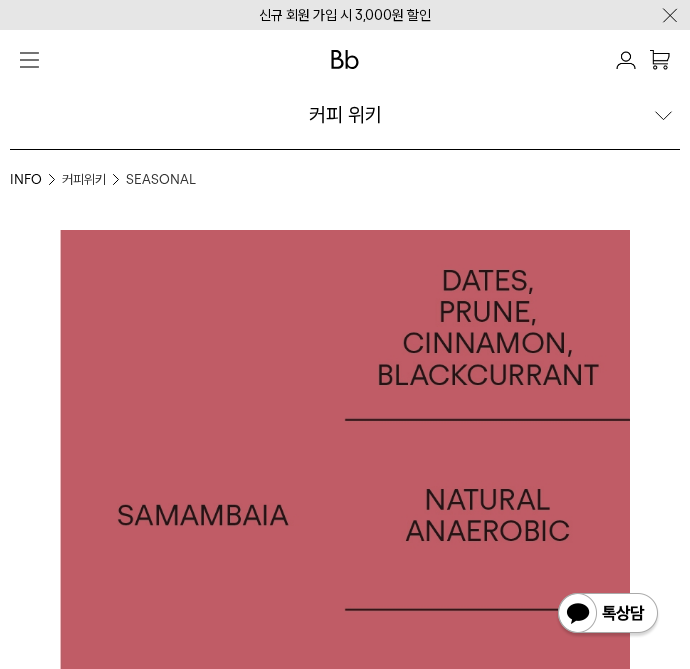 scroll, scrollTop: 919, scrollLeft: 0, axis: vertical 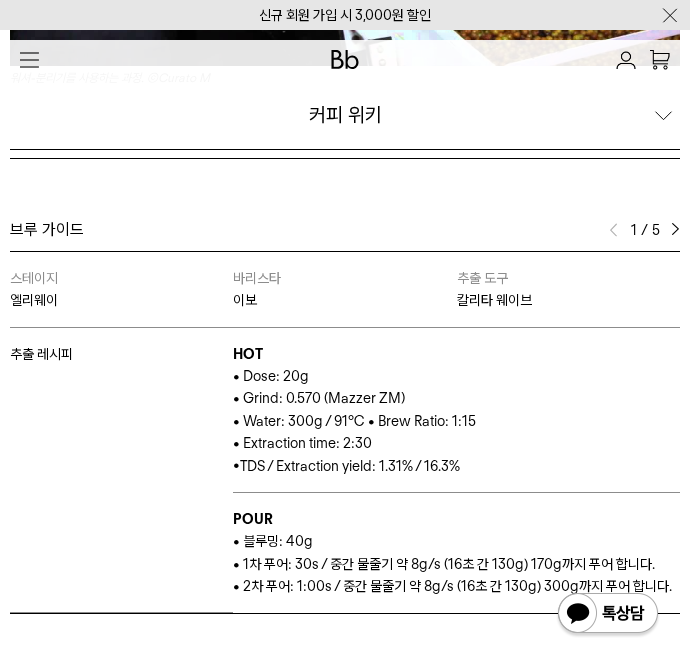 click at bounding box center (675, 230) 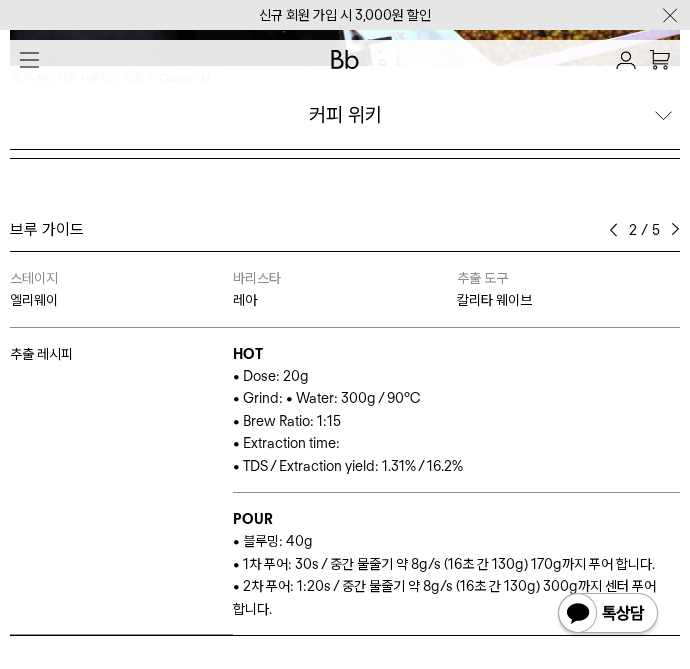 click at bounding box center (675, 230) 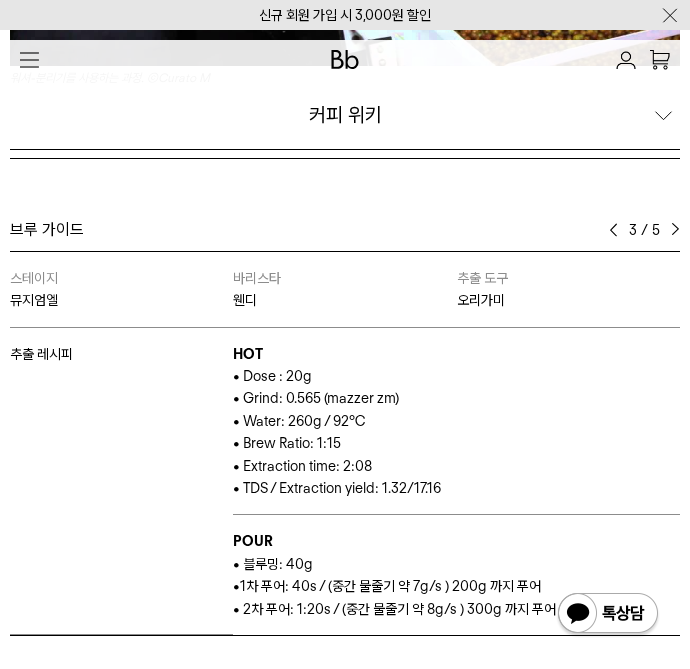 click at bounding box center (675, 230) 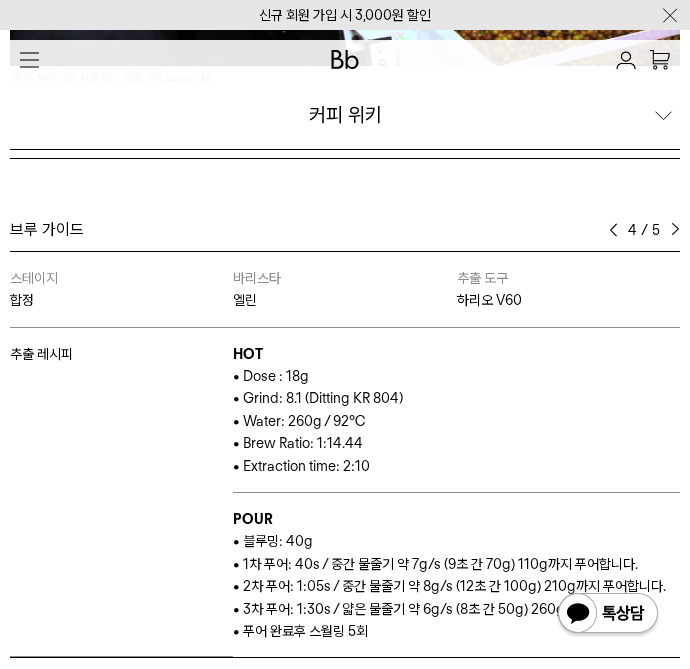 click at bounding box center (675, 230) 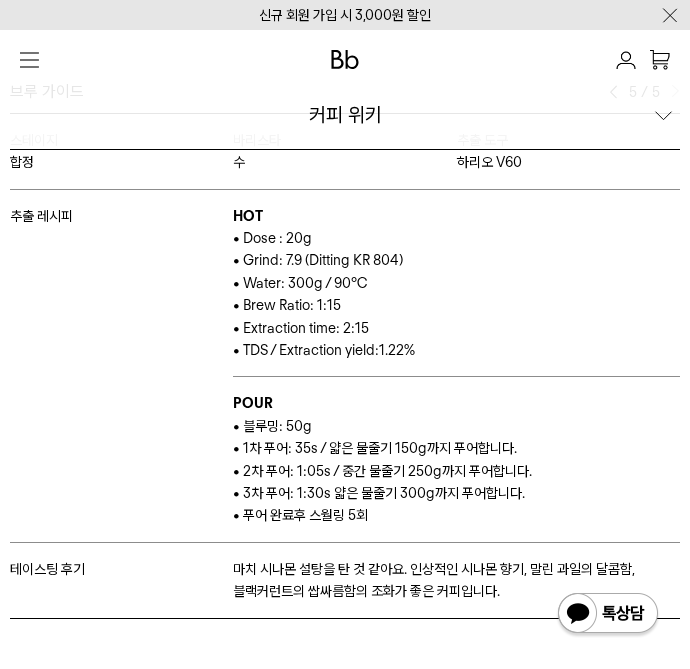 scroll, scrollTop: 4740, scrollLeft: 0, axis: vertical 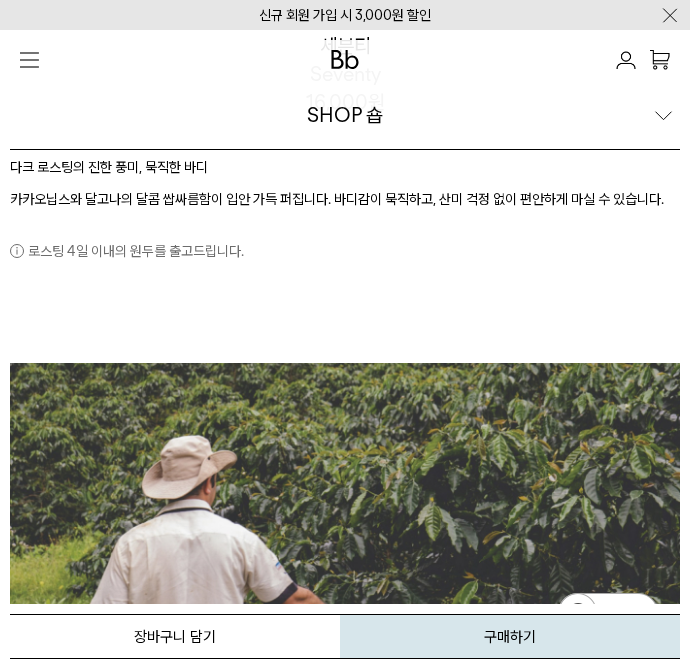 click at bounding box center [29, 59] 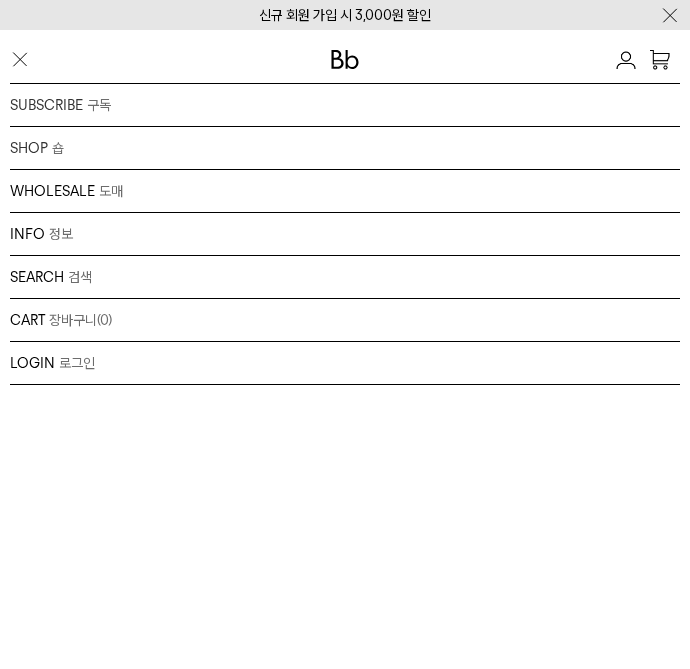 click on "INFO
정보
브랜드
커피위키
저널
매장안내
채용" at bounding box center [345, 234] 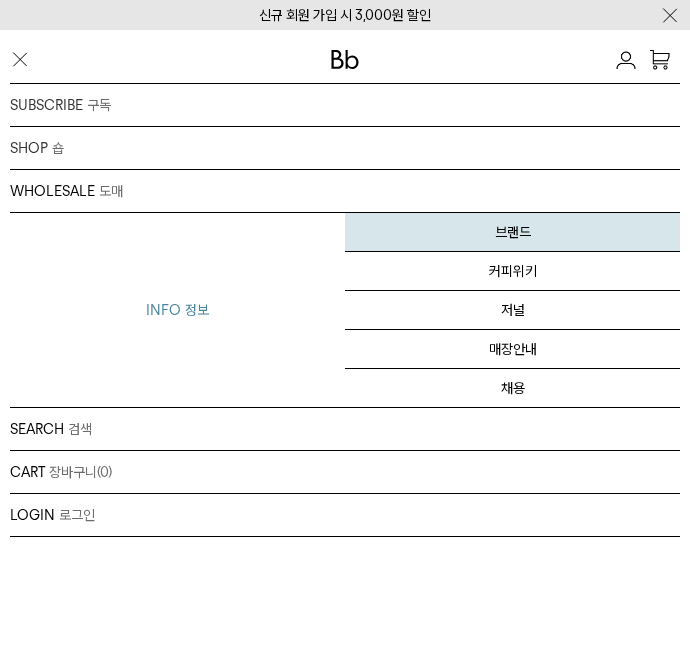 click on "브랜드" at bounding box center [512, 232] 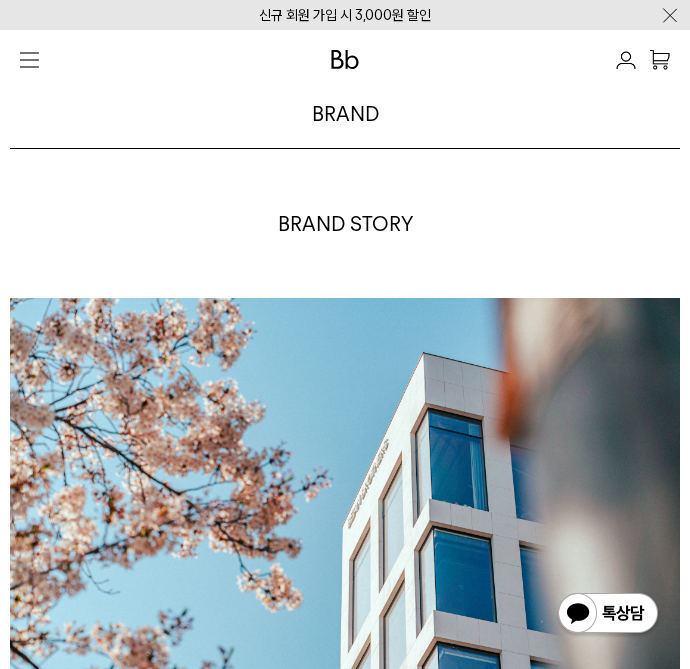 scroll, scrollTop: 300, scrollLeft: 0, axis: vertical 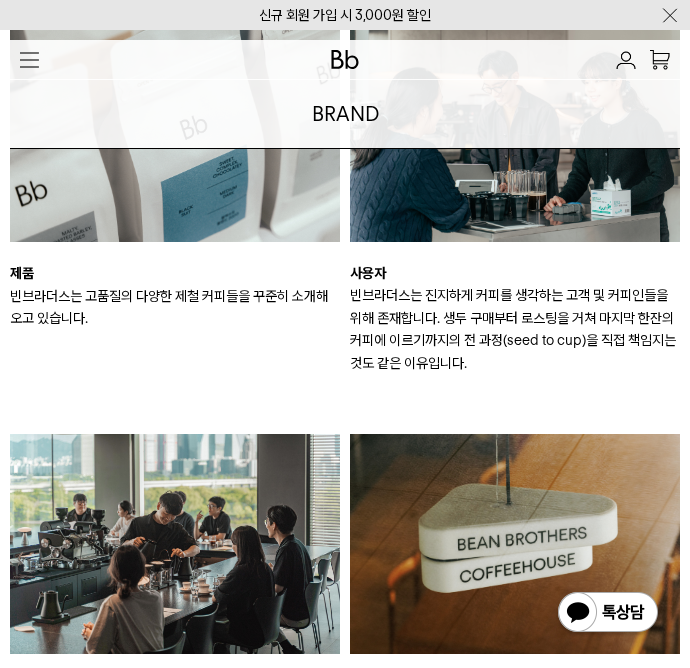 click at bounding box center (29, 60) 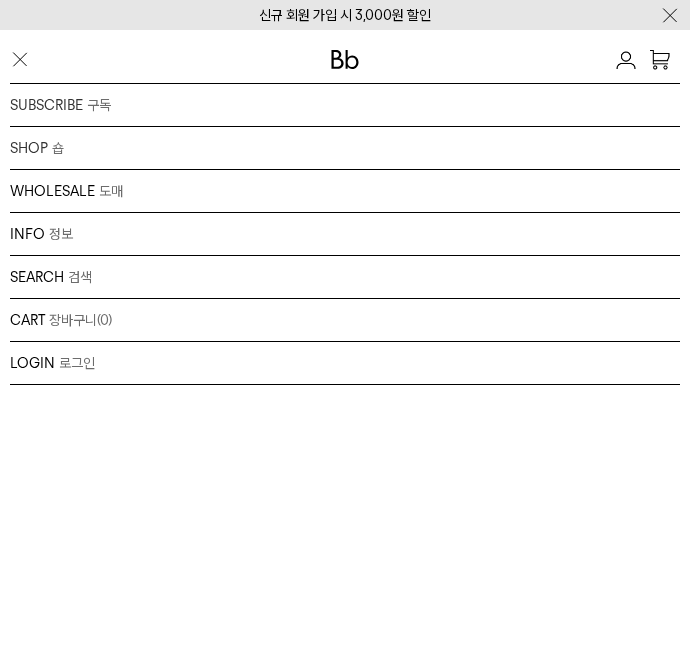 click on "LOGIN
로그인
LOGIN
로그인
CART
장바구니
(0)
SEARCH
검색
검색폼
**
추천상품" at bounding box center [345, 349] 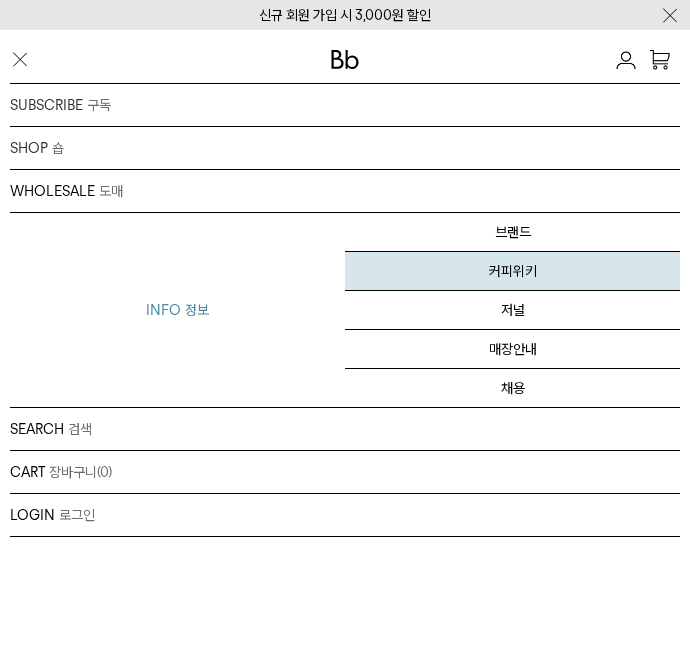 click on "커피위키" at bounding box center (512, 271) 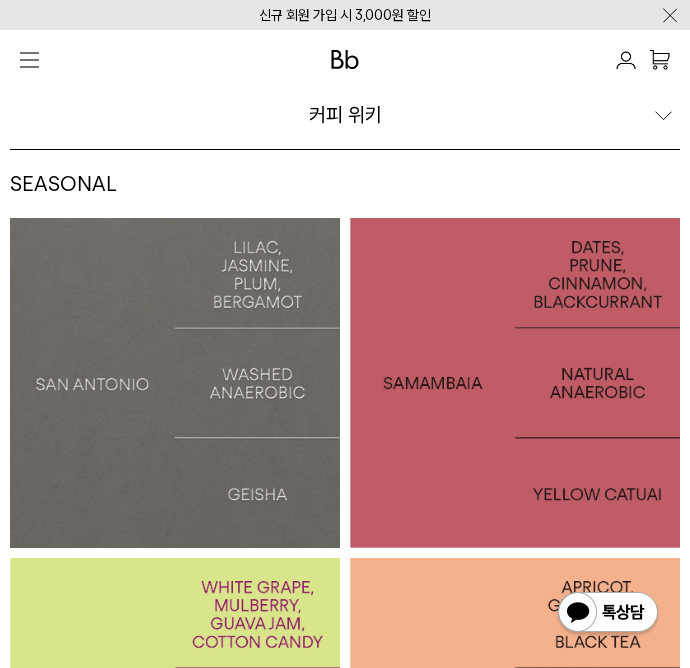 scroll, scrollTop: 0, scrollLeft: 0, axis: both 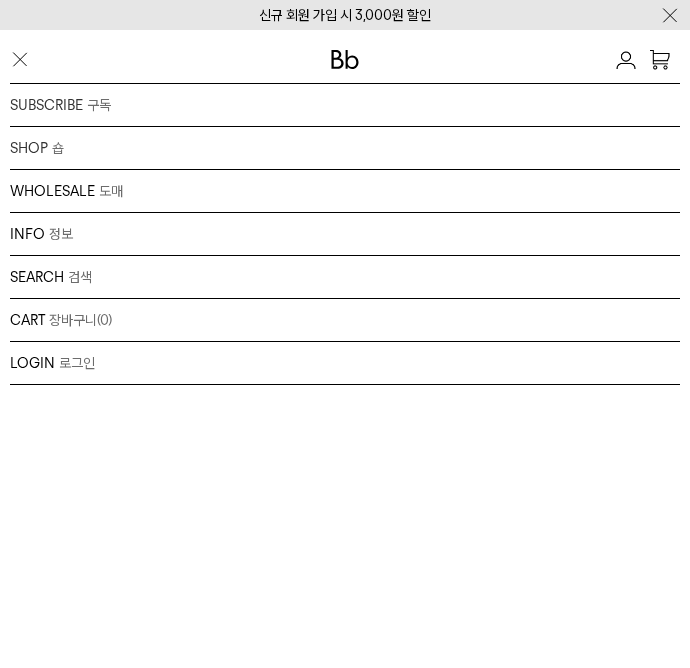 click on "INFO
정보
브랜드
커피위키
저널
매장안내
채용" at bounding box center (345, 234) 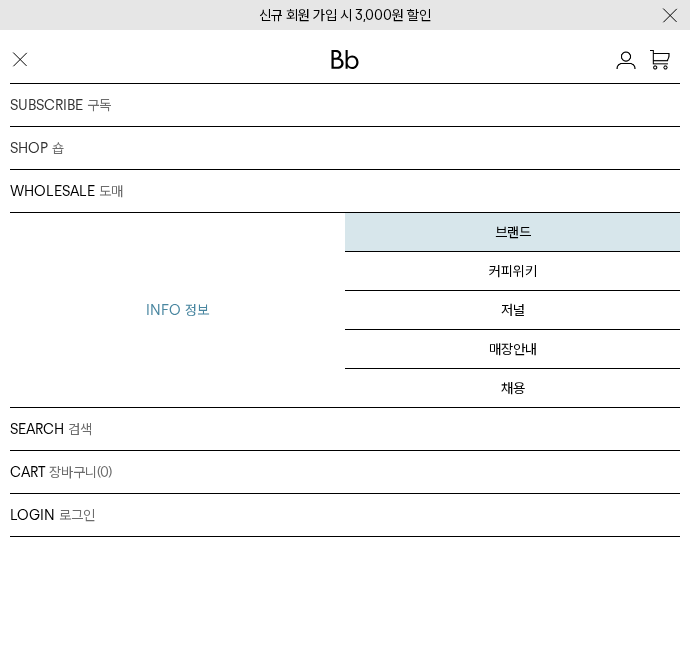 click on "브랜드" at bounding box center (512, 232) 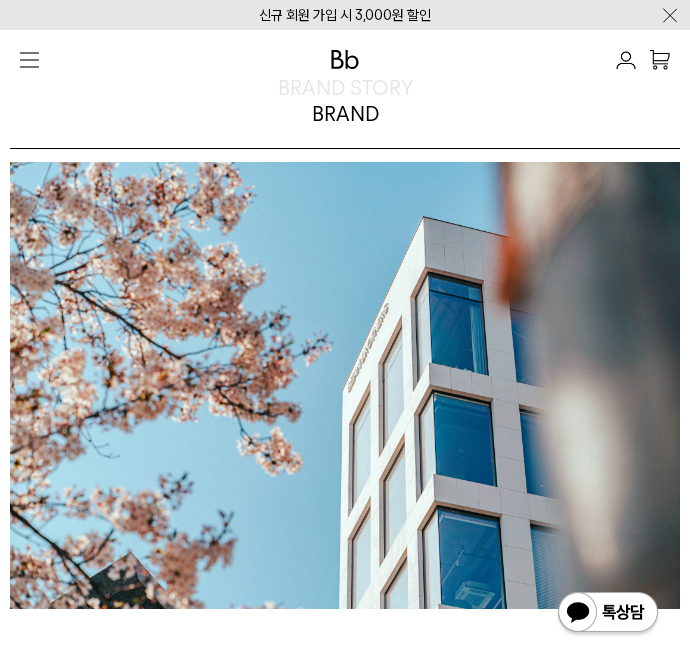 scroll, scrollTop: 887, scrollLeft: 0, axis: vertical 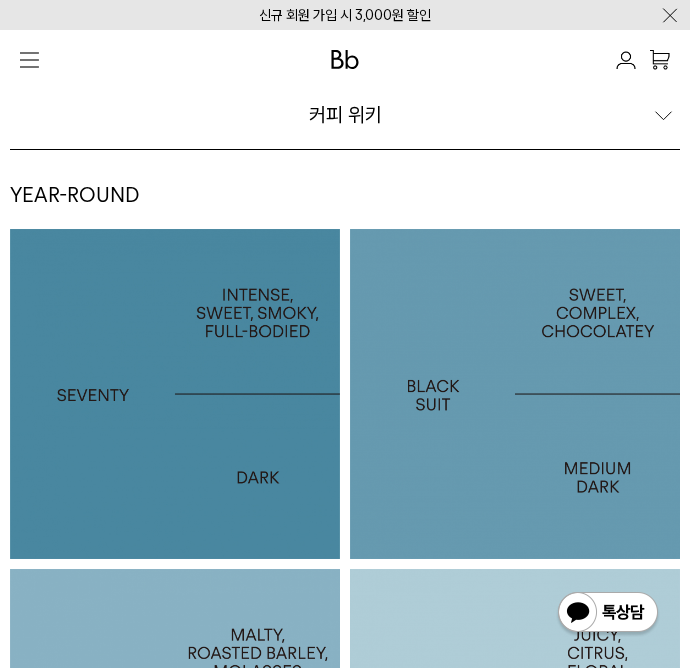 click on "SEVENTY" at bounding box center [175, 394] 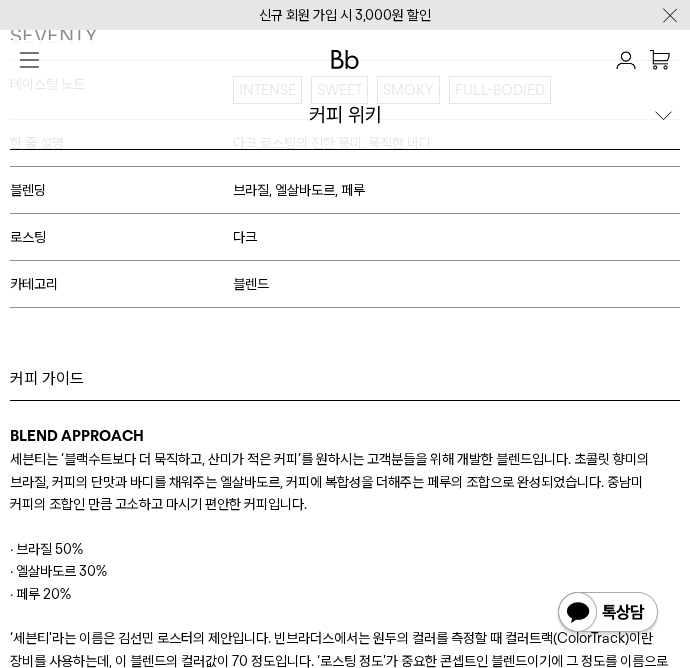 scroll, scrollTop: 846, scrollLeft: 0, axis: vertical 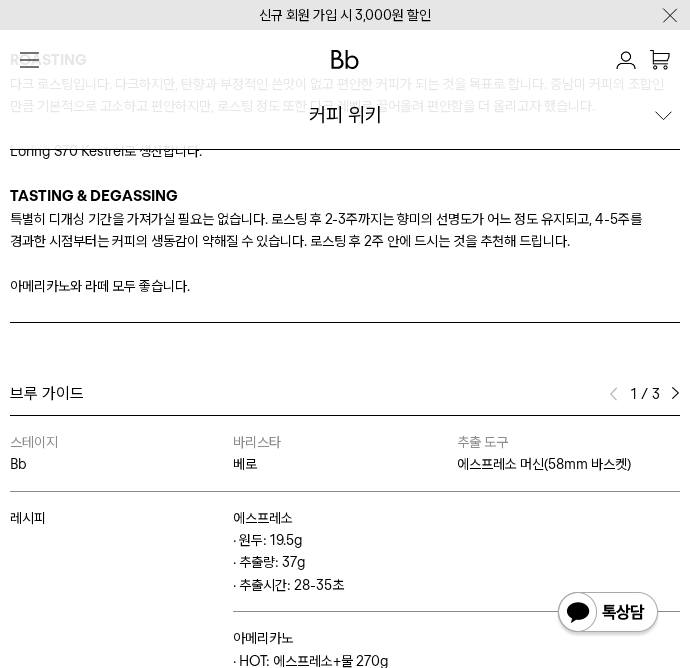click at bounding box center (675, 394) 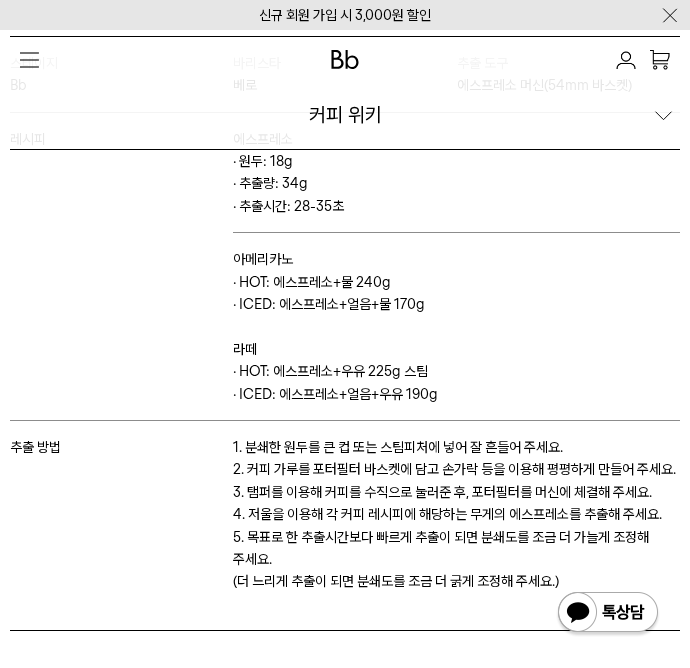 scroll, scrollTop: 2072, scrollLeft: 0, axis: vertical 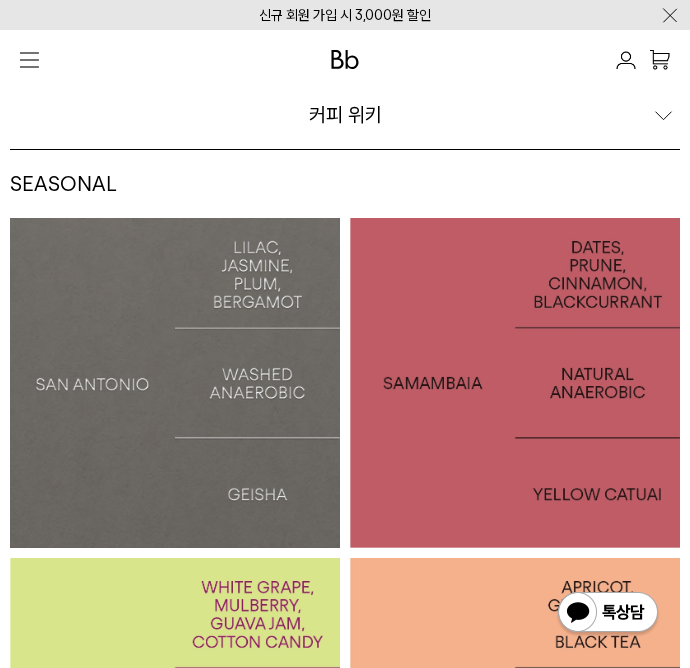 click on "SAN ANTONIO: GEISHA" at bounding box center (175, 383) 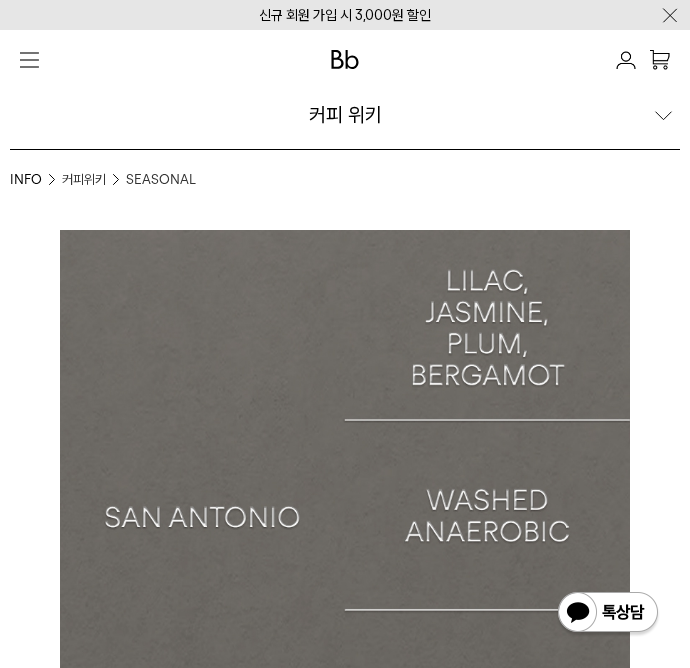 scroll, scrollTop: 1653, scrollLeft: 0, axis: vertical 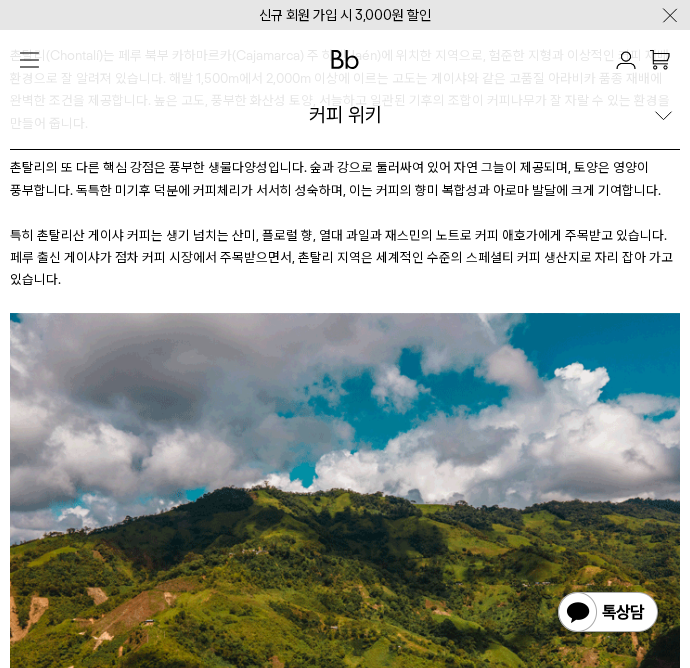 click at bounding box center [29, 60] 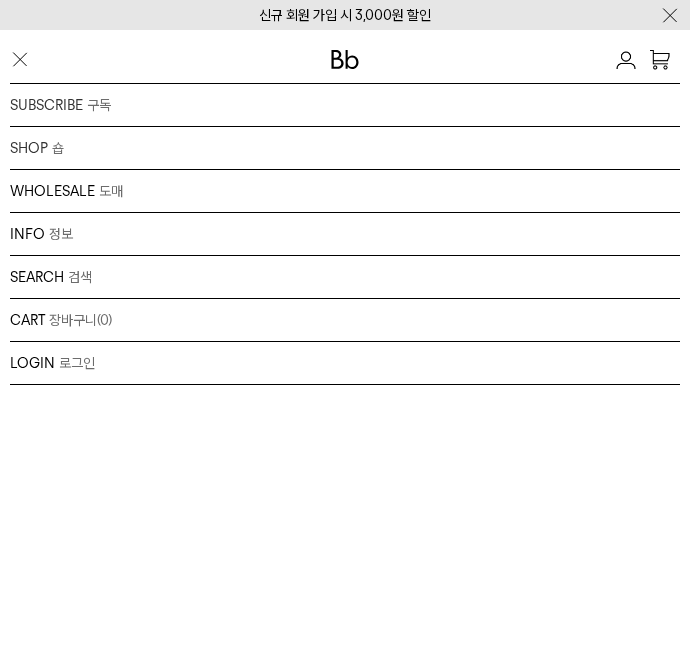 click on "INFO
정보
브랜드
커피위키
저널
매장안내
채용" at bounding box center (345, 234) 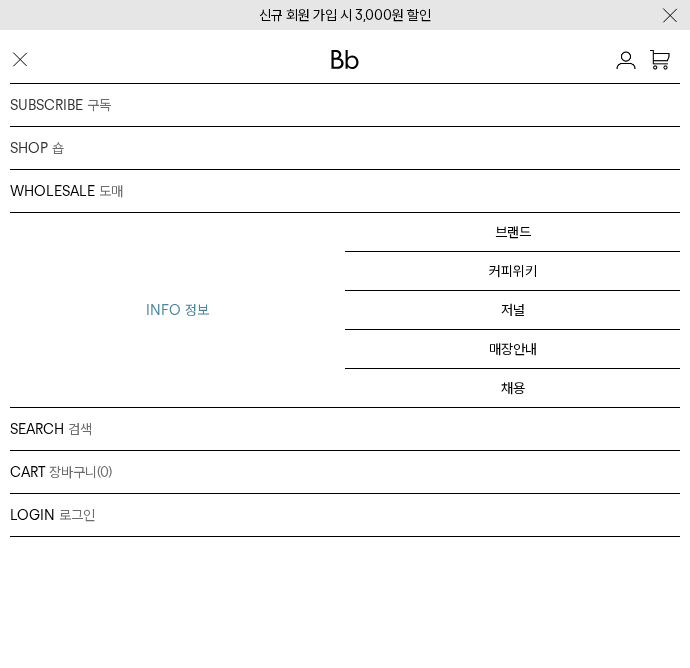 click on "SHOP
숍
원두
드립백/콜드브루/캡슐
선물세트
커피용품
프로그램" at bounding box center (345, 148) 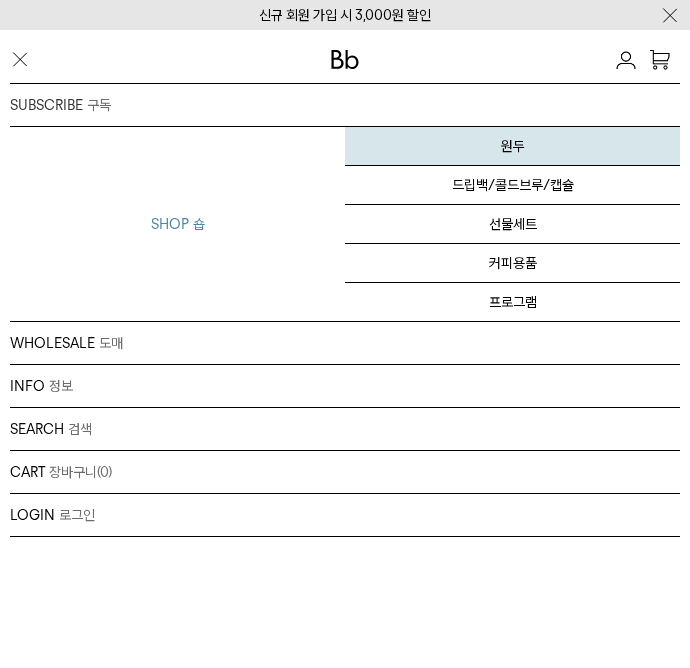 click on "원두" at bounding box center [512, 146] 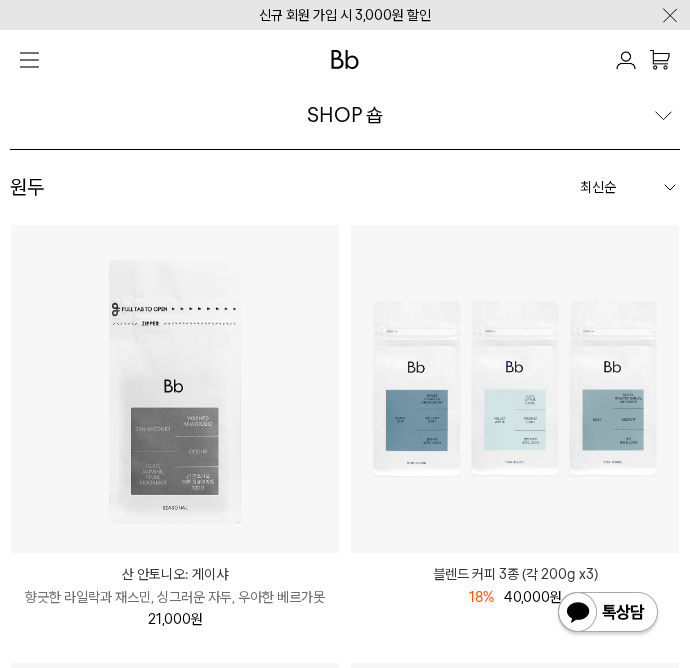 scroll, scrollTop: 0, scrollLeft: 0, axis: both 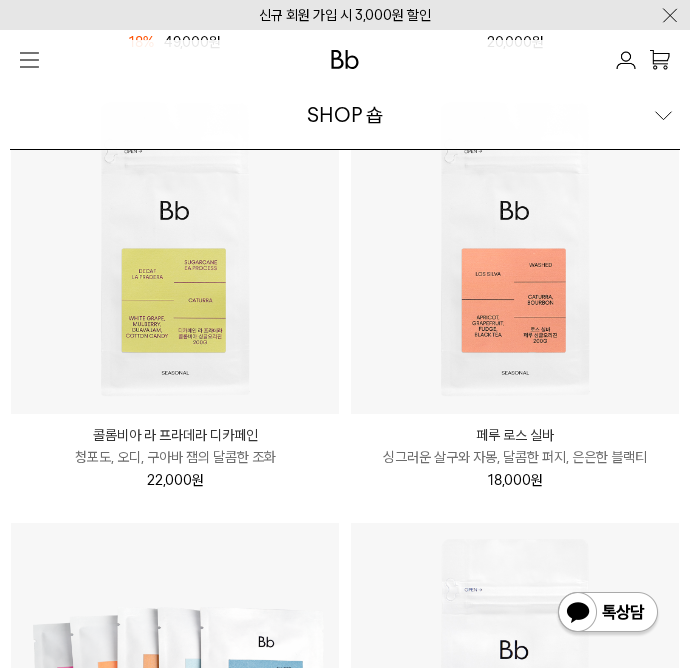 click at bounding box center (175, 250) 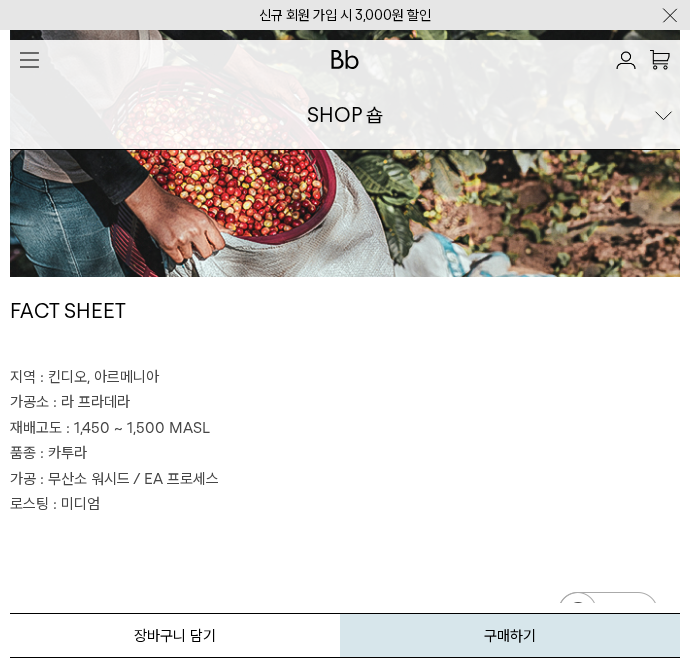 scroll, scrollTop: 0, scrollLeft: 0, axis: both 